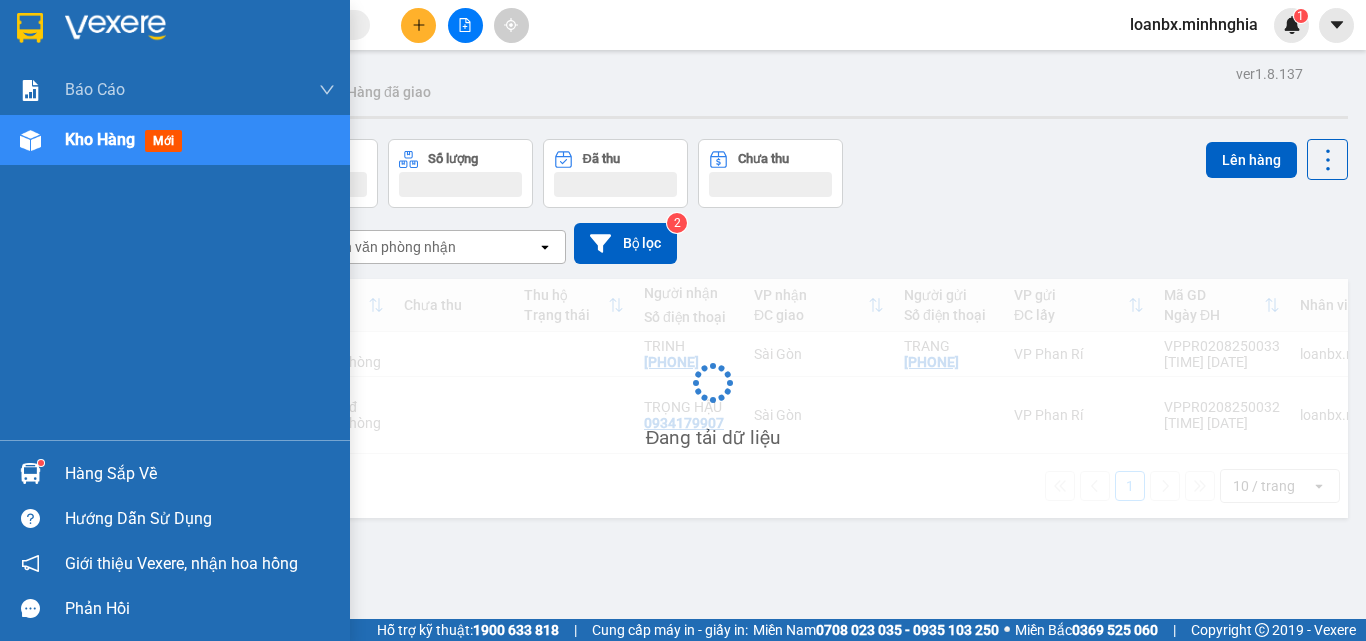 scroll, scrollTop: 0, scrollLeft: 0, axis: both 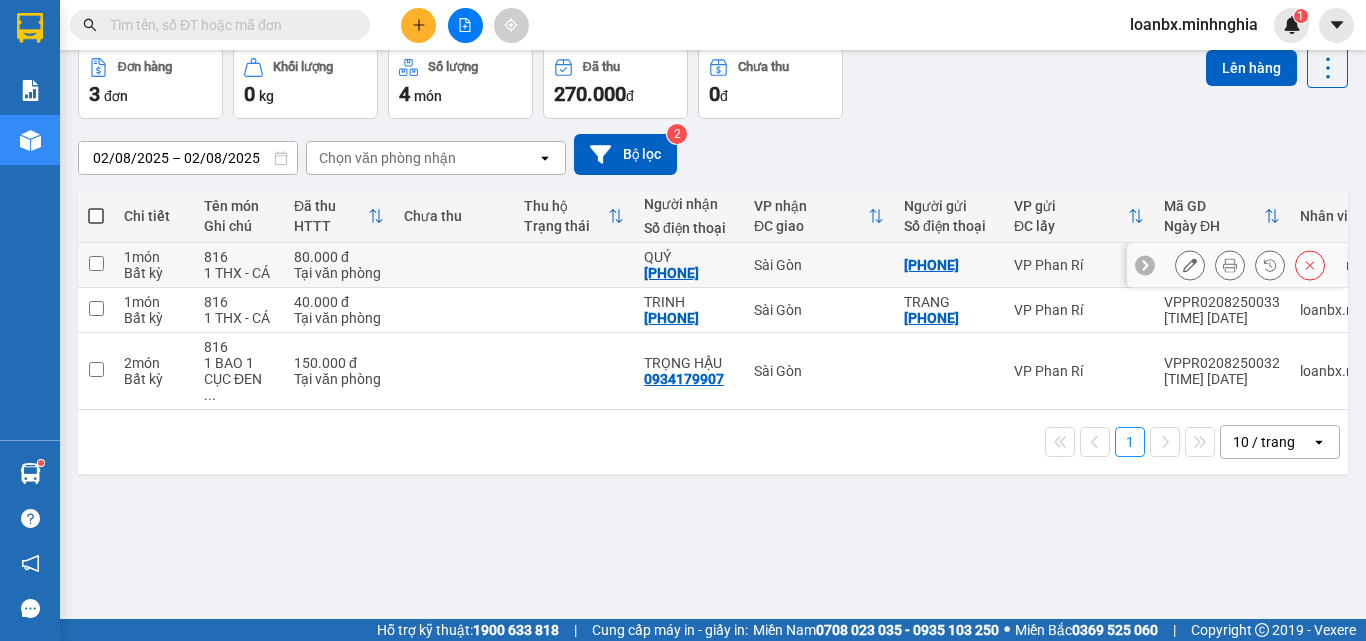 click at bounding box center (574, 265) 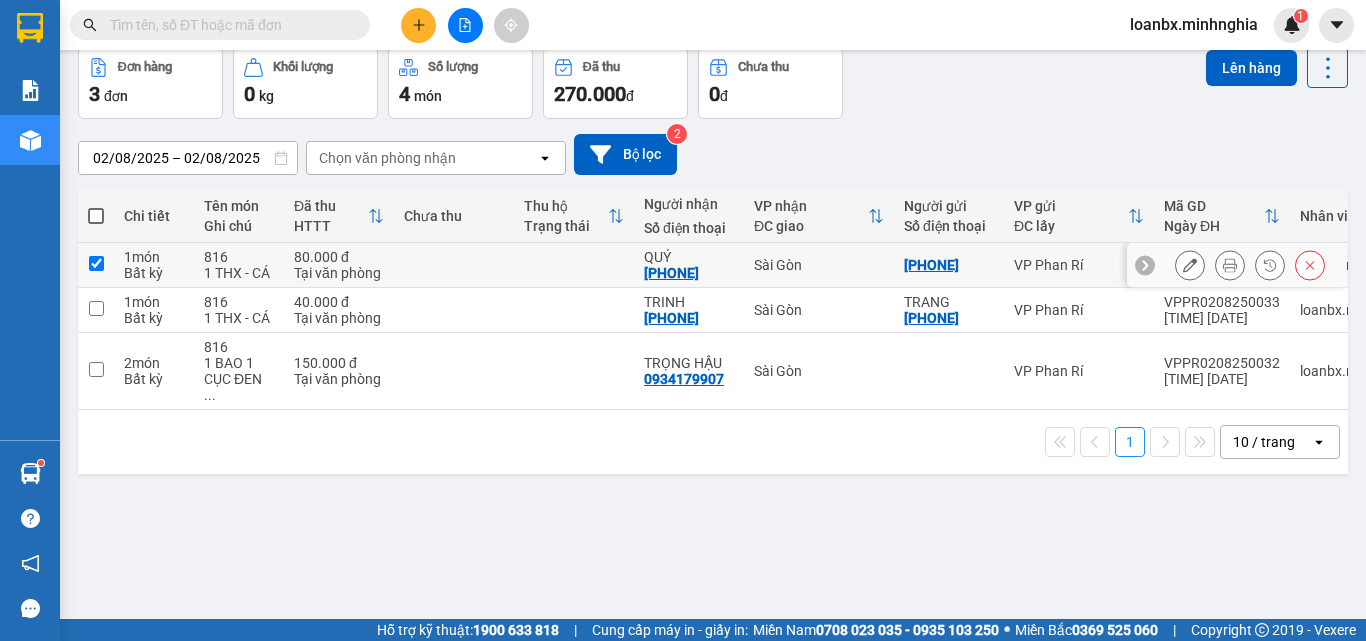 checkbox on "true" 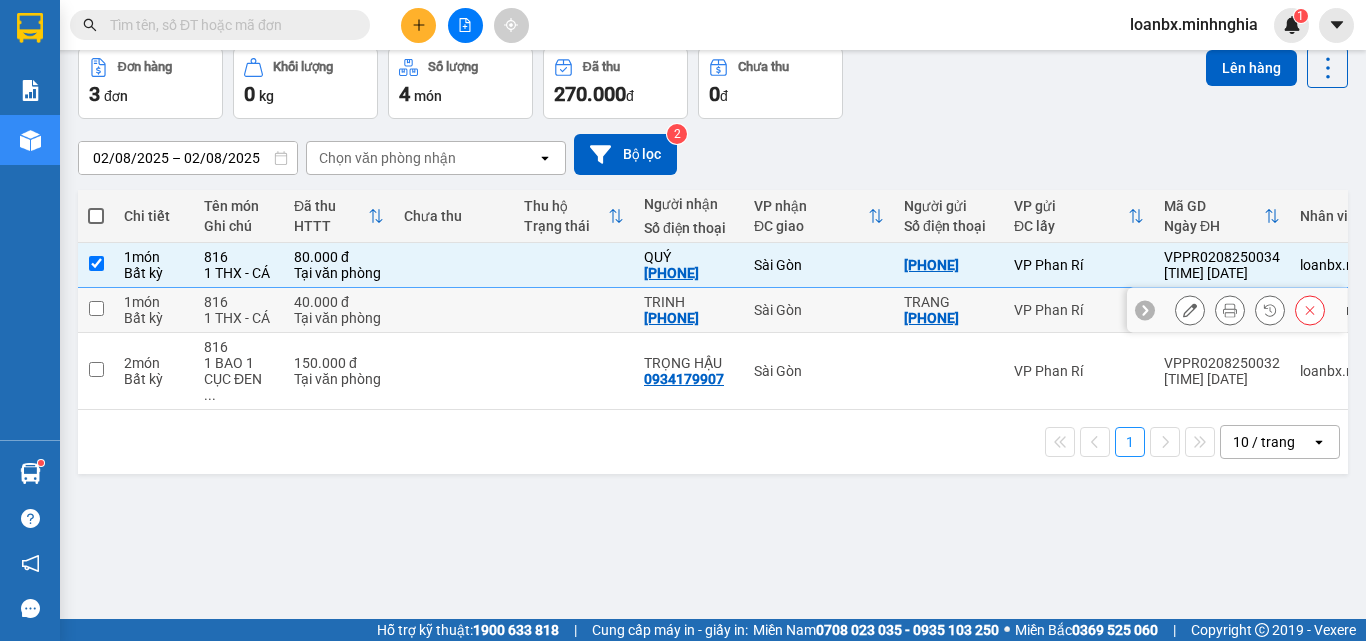 click at bounding box center [454, 310] 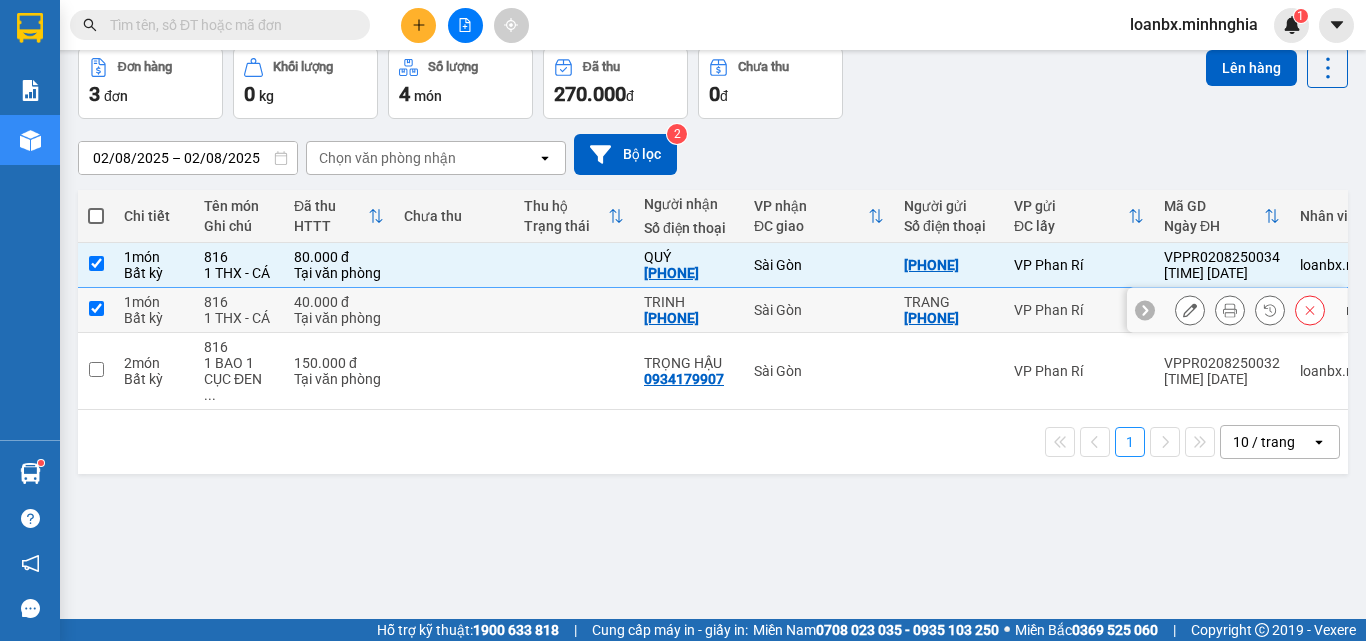 checkbox on "true" 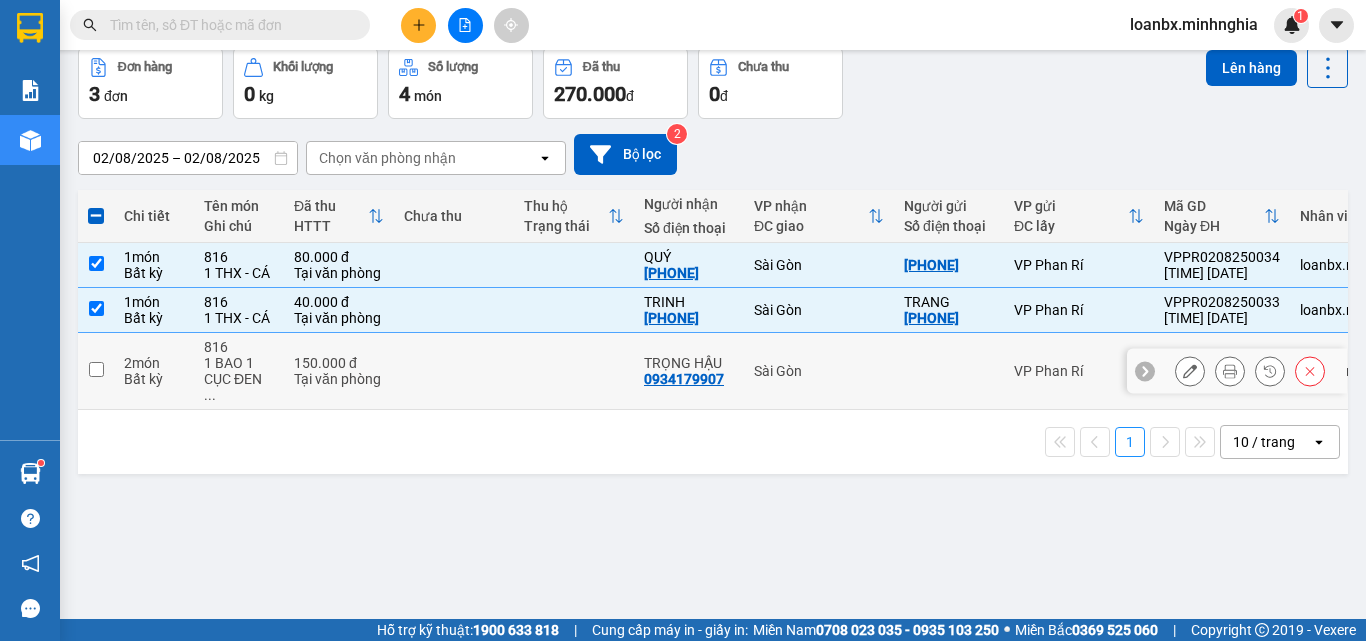 click at bounding box center (454, 371) 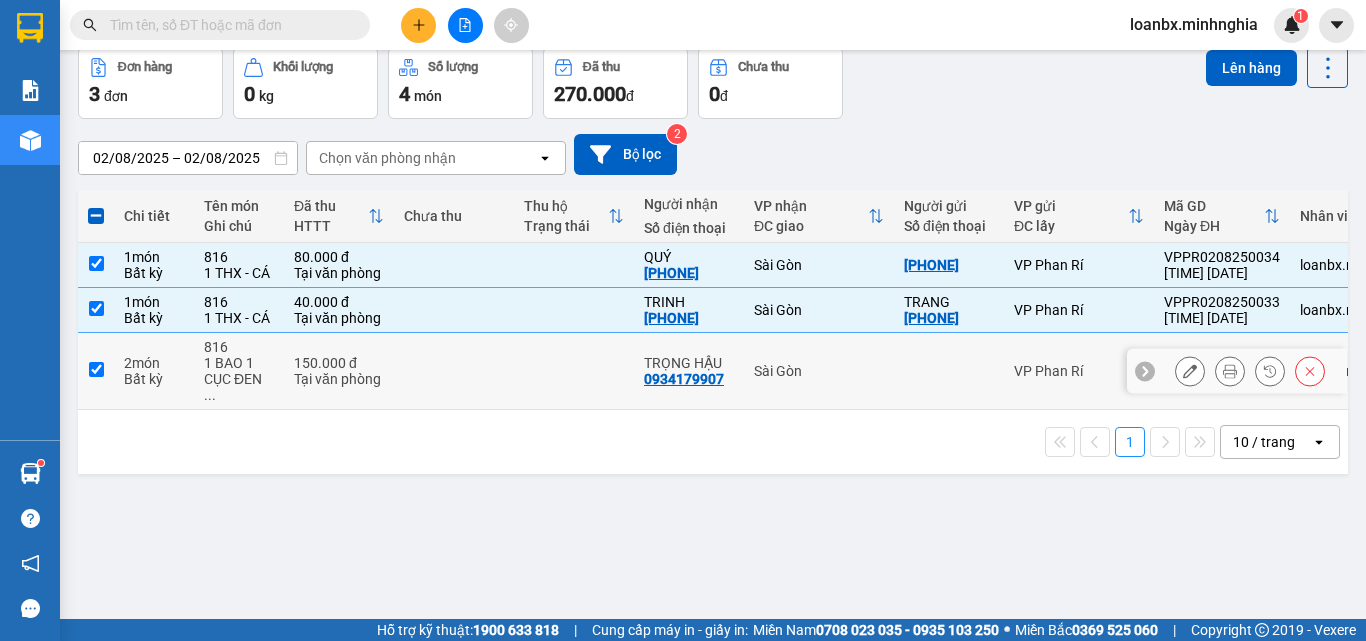 checkbox on "true" 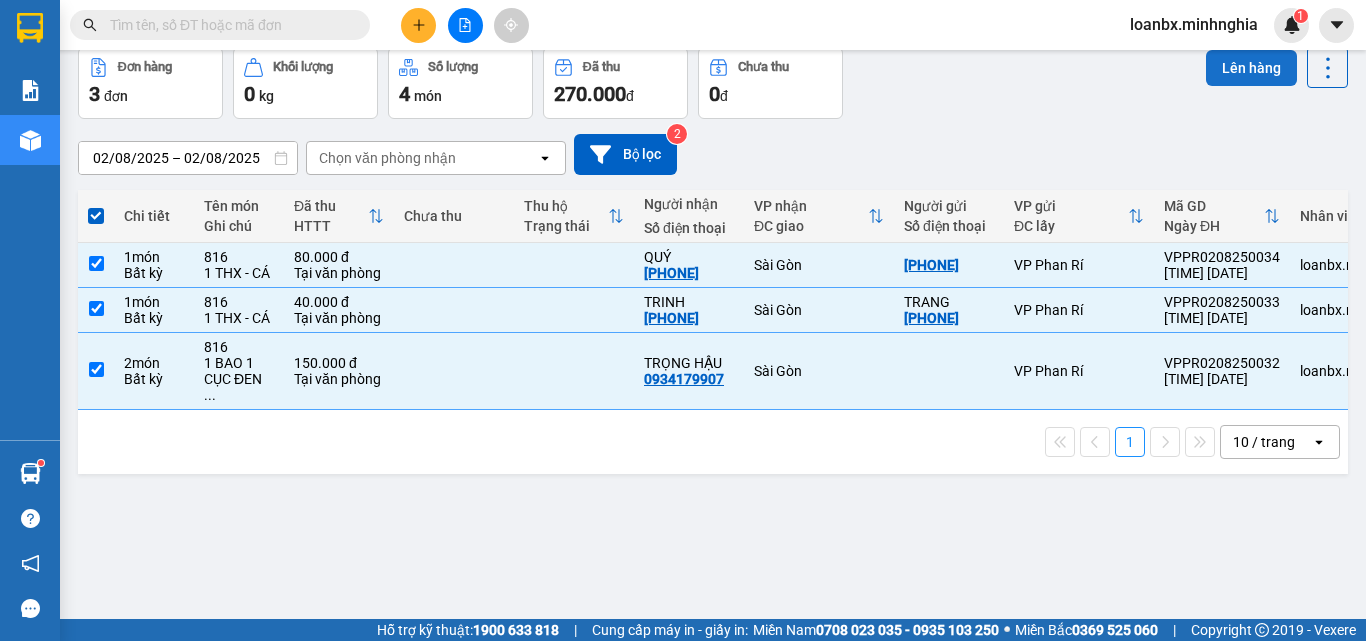 click on "Lên hàng" at bounding box center (1251, 68) 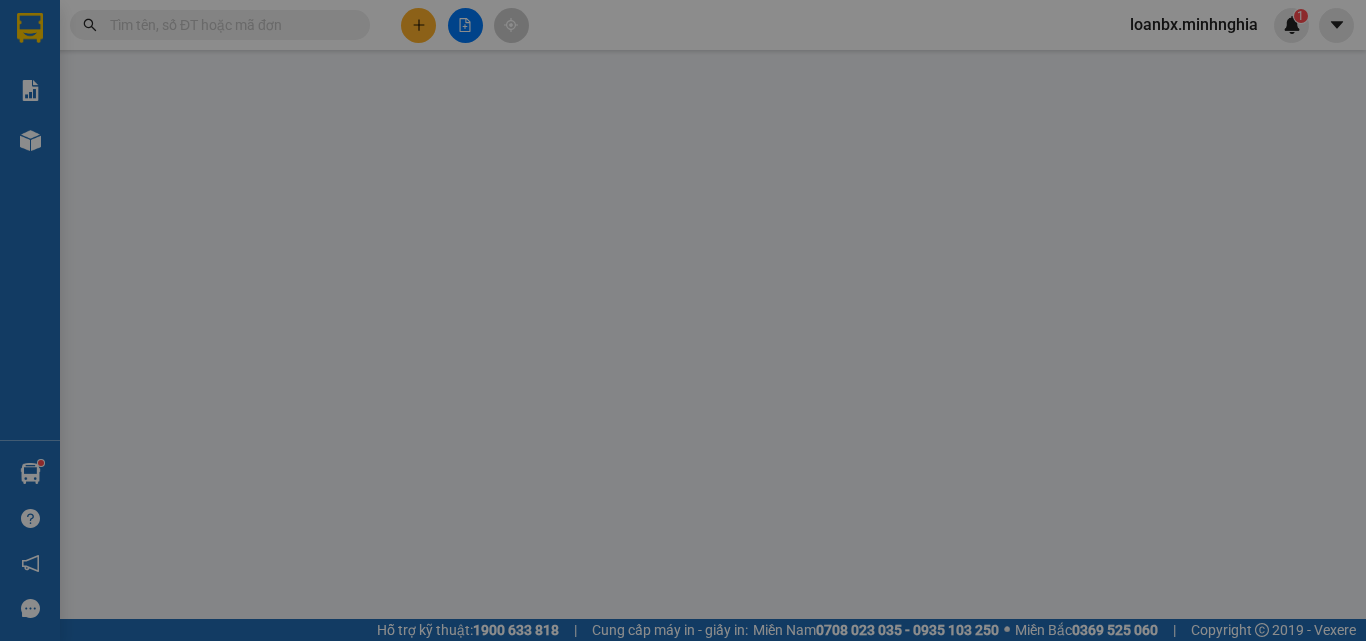 scroll, scrollTop: 0, scrollLeft: 0, axis: both 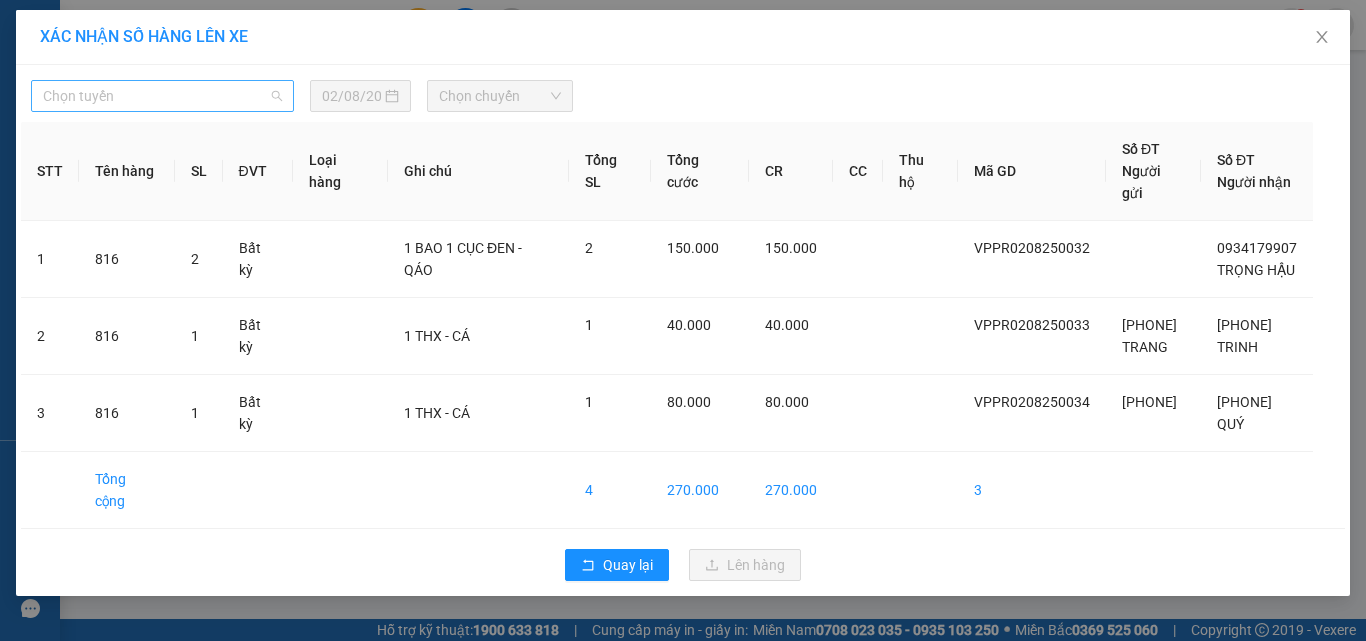 drag, startPoint x: 166, startPoint y: 83, endPoint x: 165, endPoint y: 125, distance: 42.0119 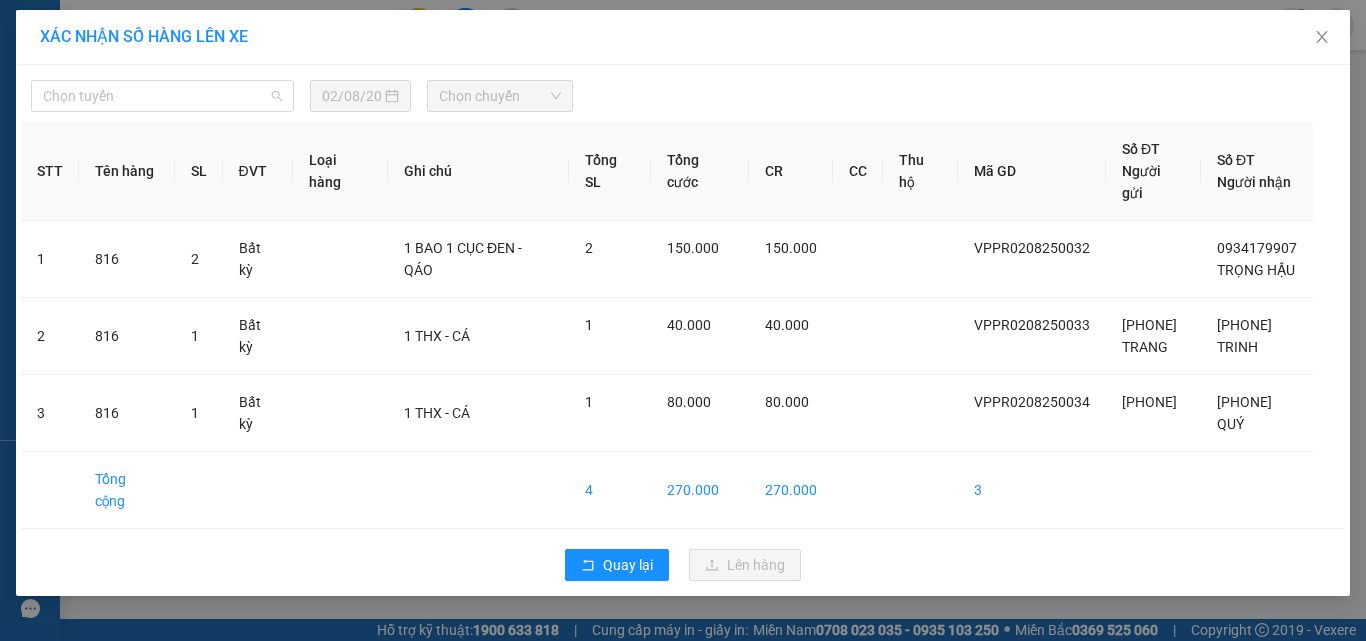 click on "Chọn tuyến" at bounding box center (162, 96) 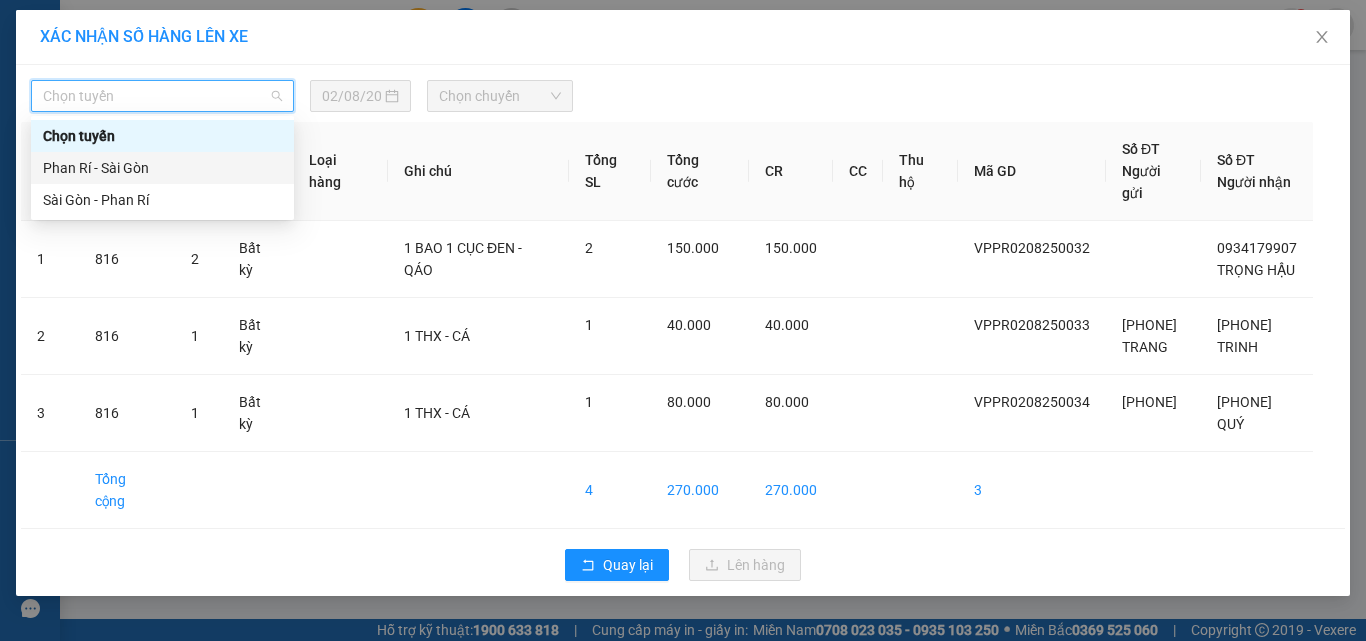 click on "Phan Rí - Sài Gòn" at bounding box center [162, 168] 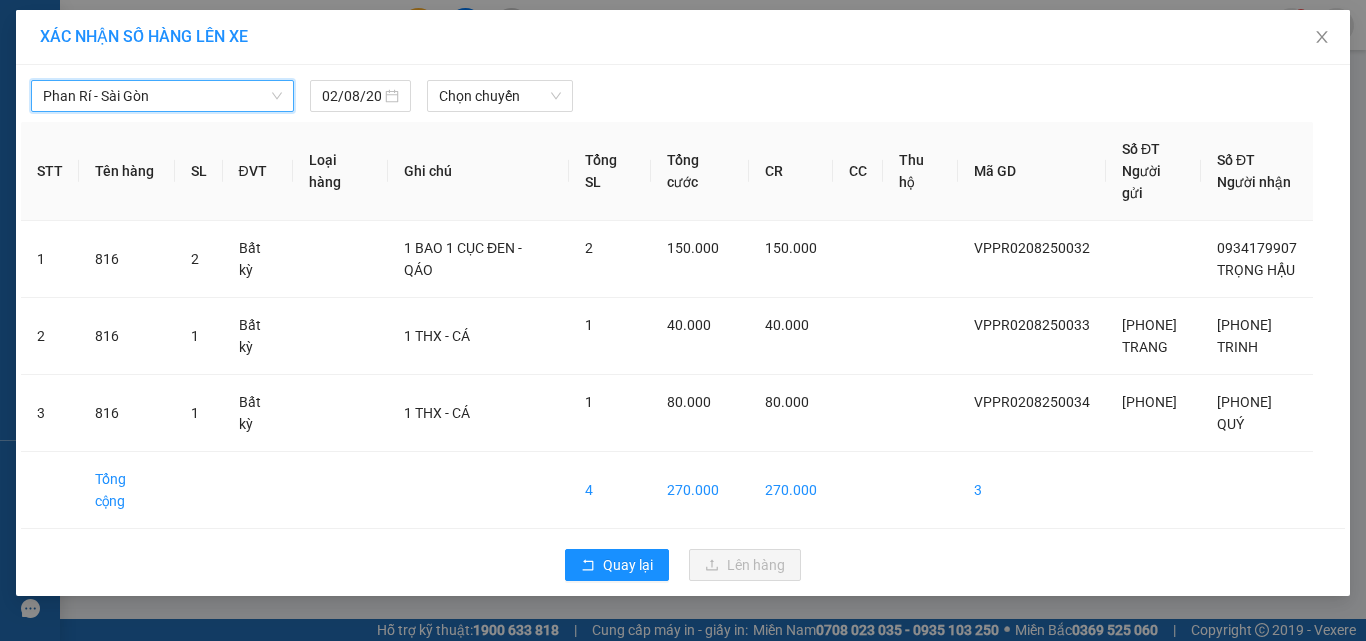 click on "Chọn chuyến" at bounding box center [500, 96] 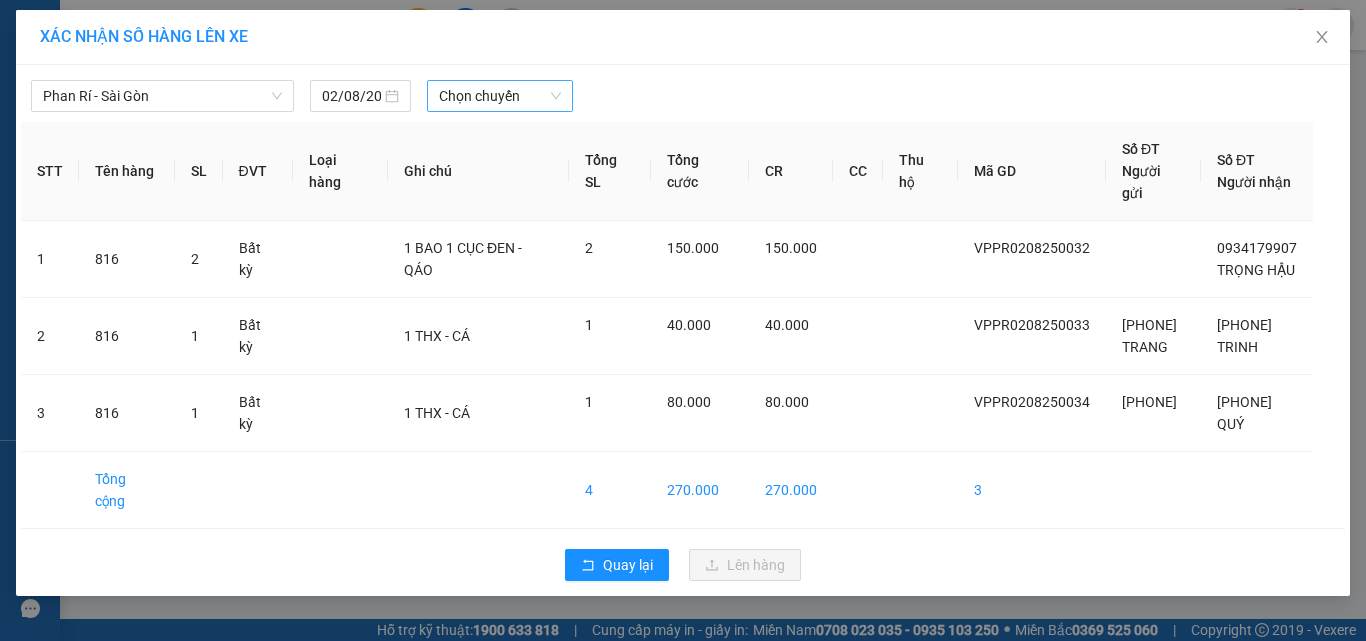 click on "Chọn chuyến" at bounding box center [500, 96] 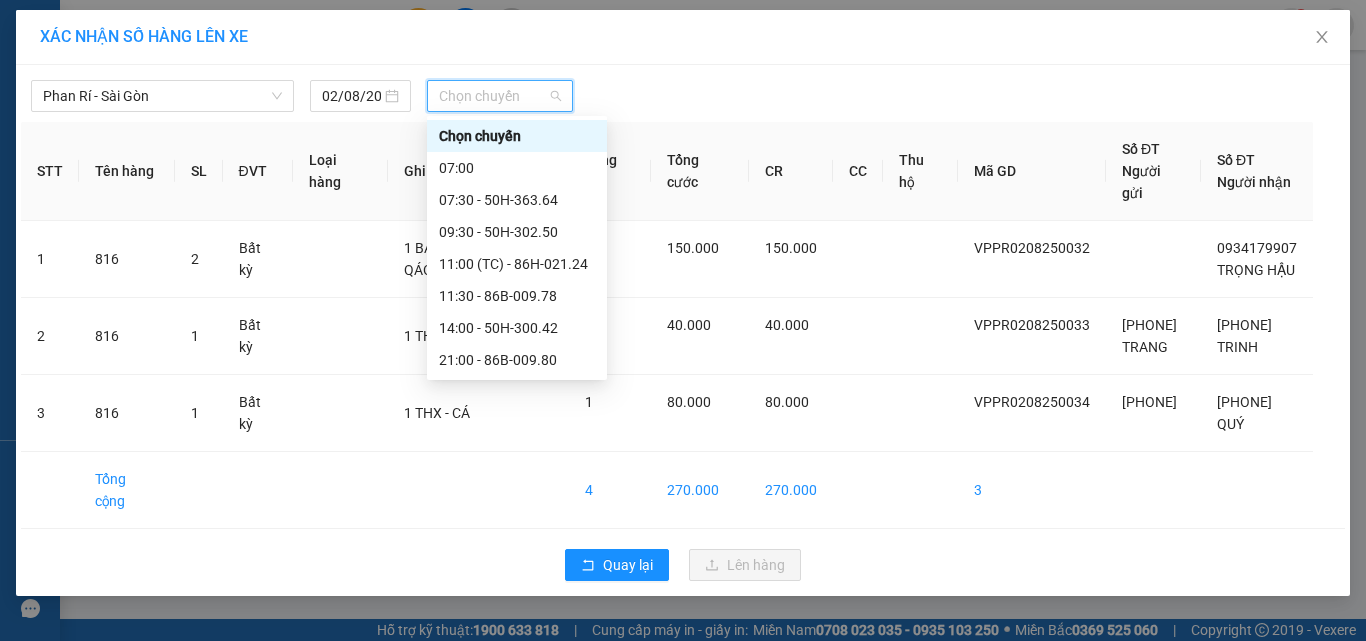 scroll, scrollTop: 192, scrollLeft: 0, axis: vertical 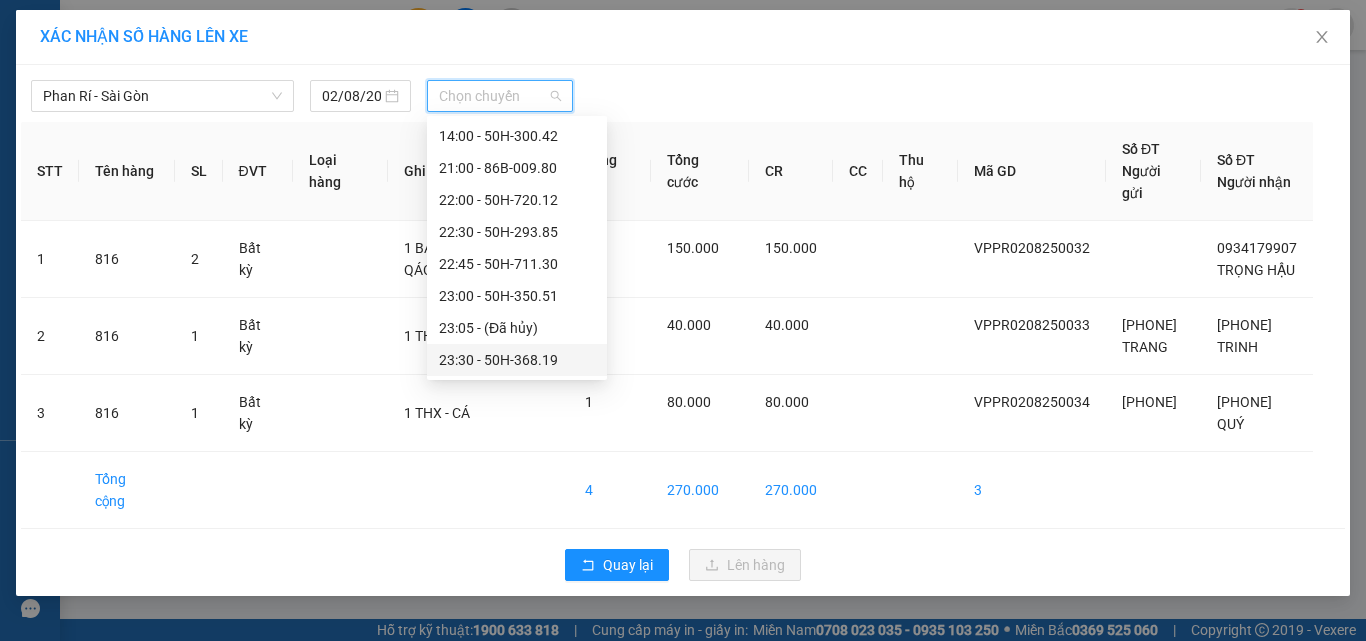 click on "[TIME]     - 50H-368.19" at bounding box center (517, 360) 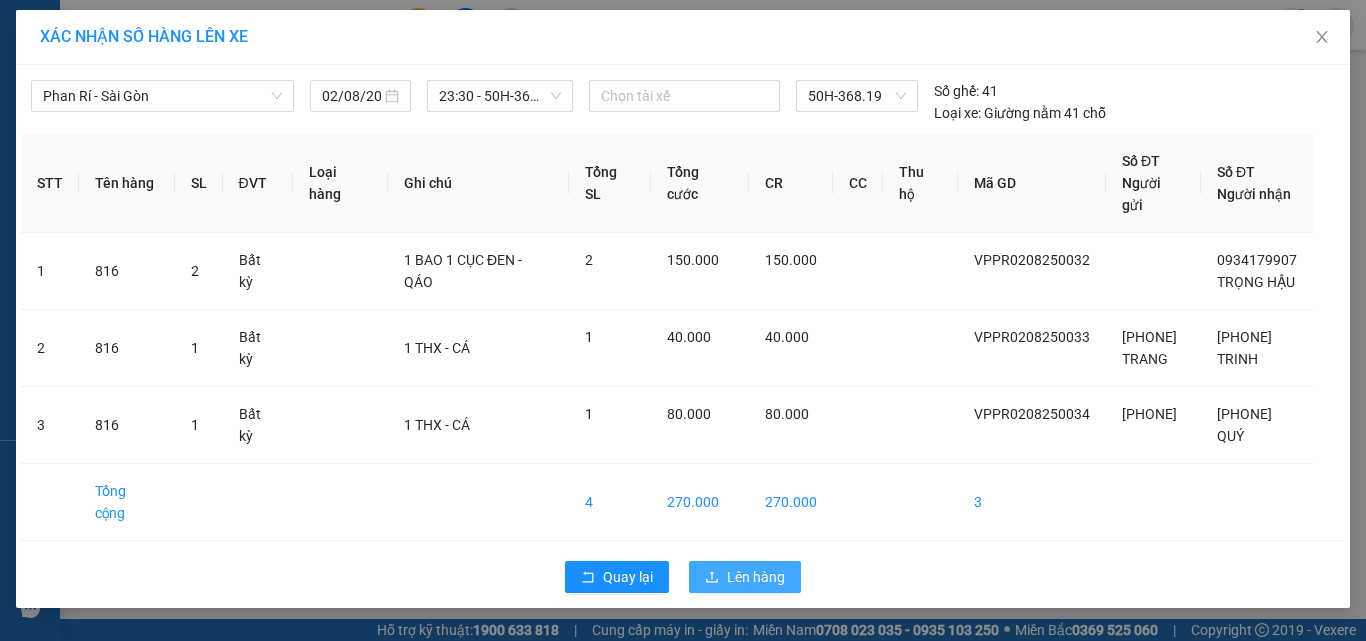 click on "Lên hàng" at bounding box center [756, 577] 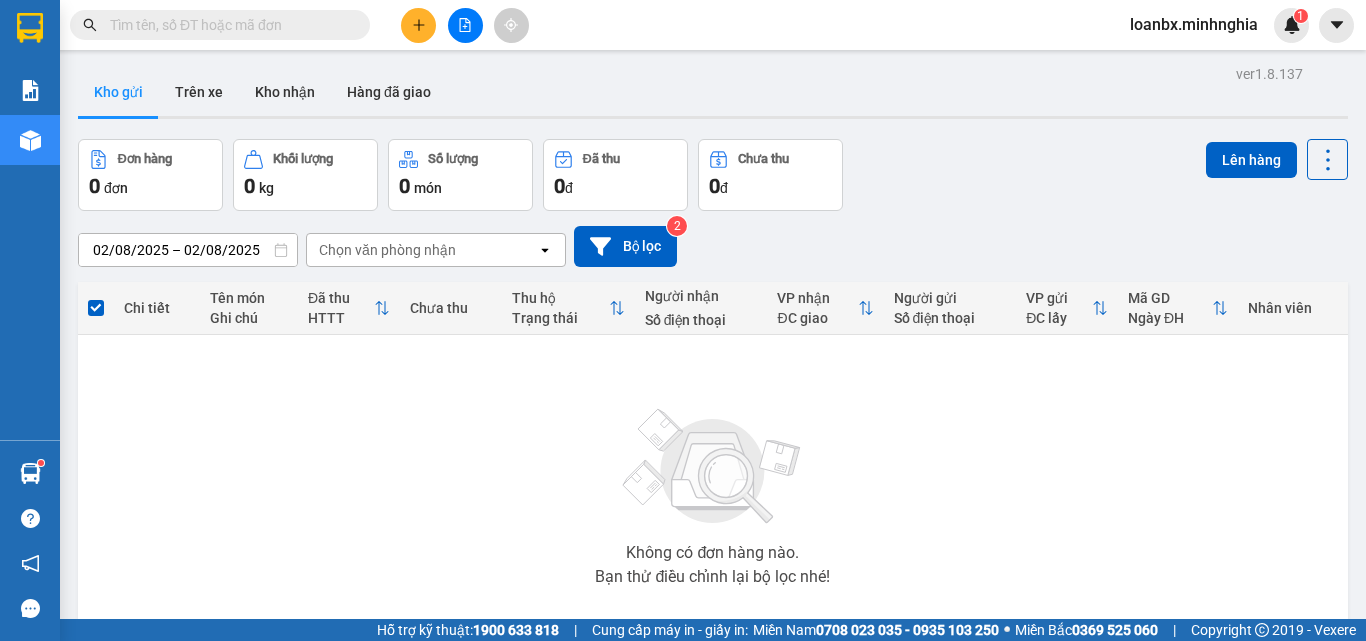 click at bounding box center (465, 25) 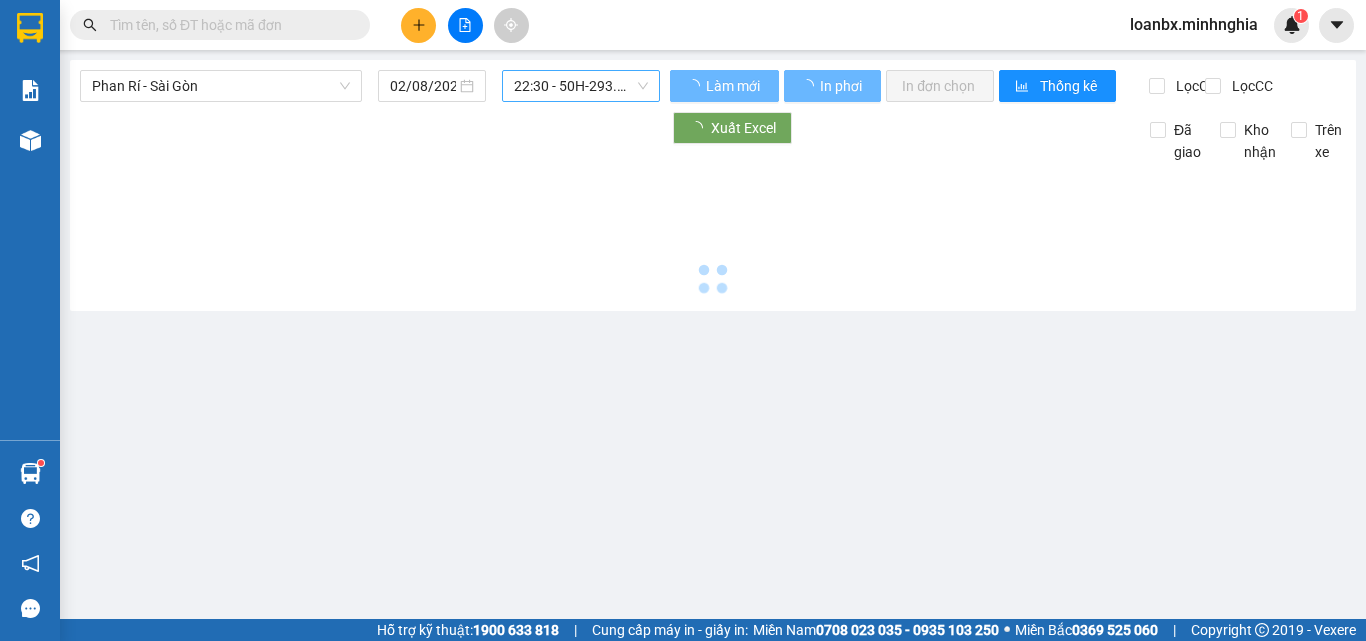 click on "[TIME]     - 50H-368.19" at bounding box center (581, 86) 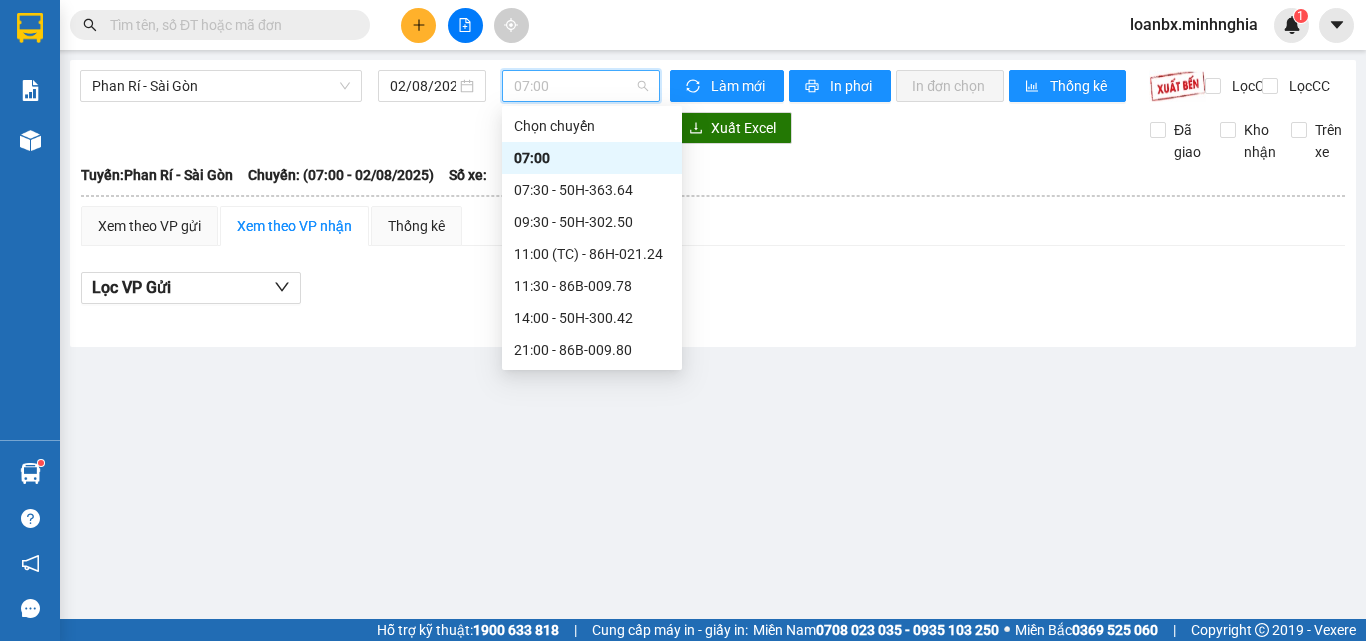 scroll, scrollTop: 192, scrollLeft: 0, axis: vertical 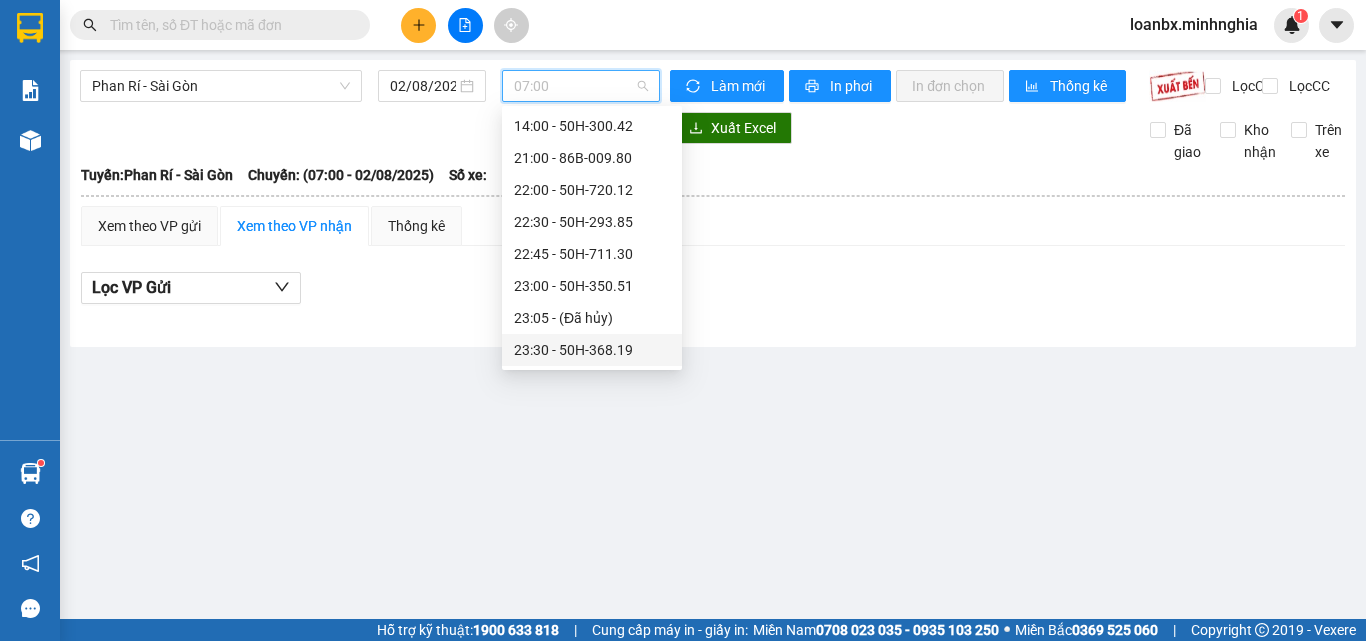 click on "[TIME]     - 50H-368.19" at bounding box center (592, 350) 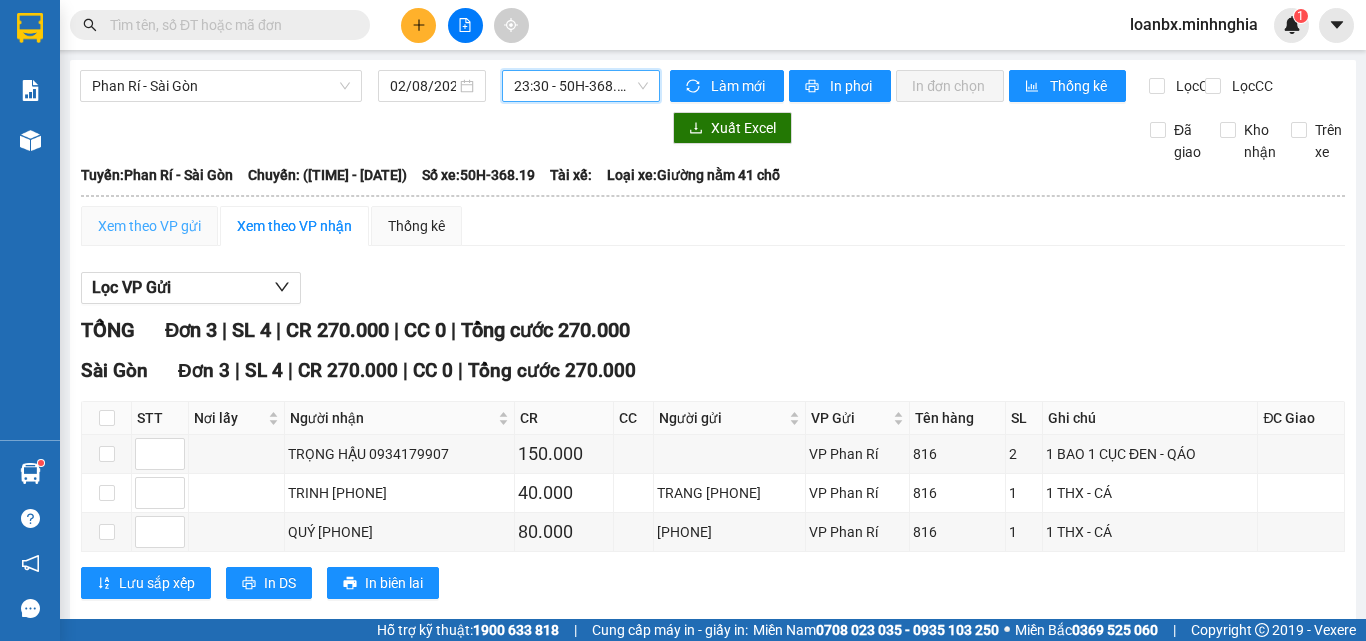 drag, startPoint x: 141, startPoint y: 226, endPoint x: 183, endPoint y: 268, distance: 59.39697 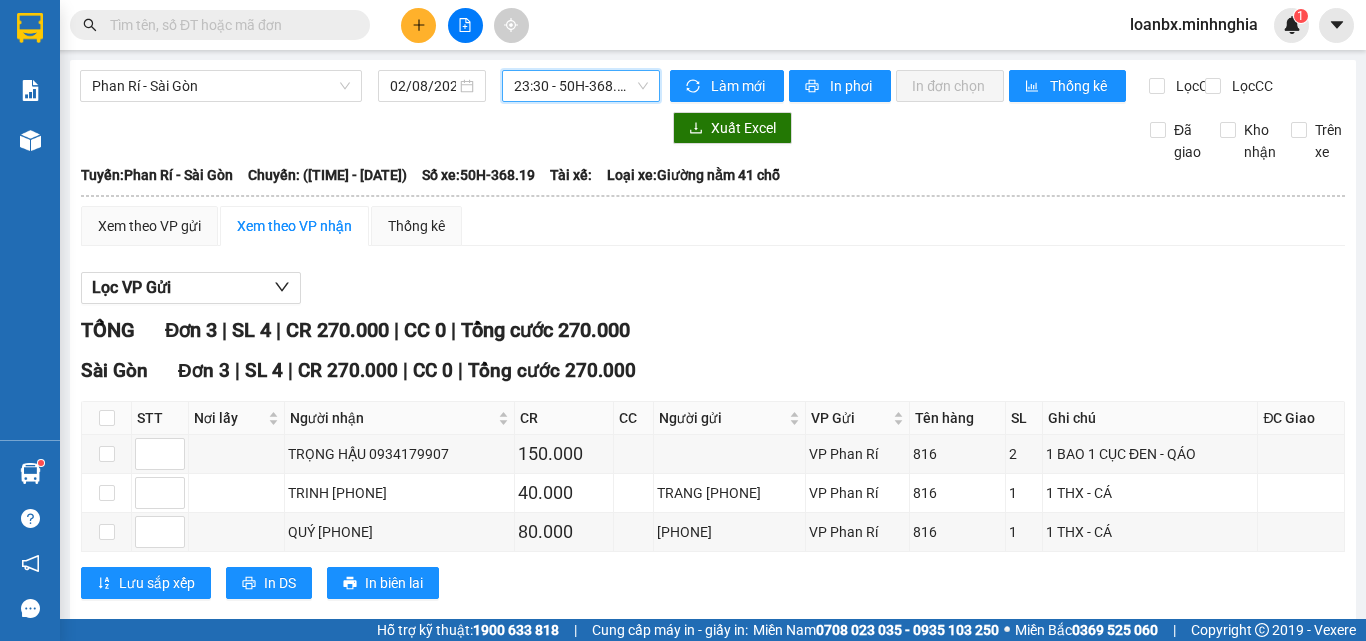 click on "Xem theo VP gửi" at bounding box center (149, 226) 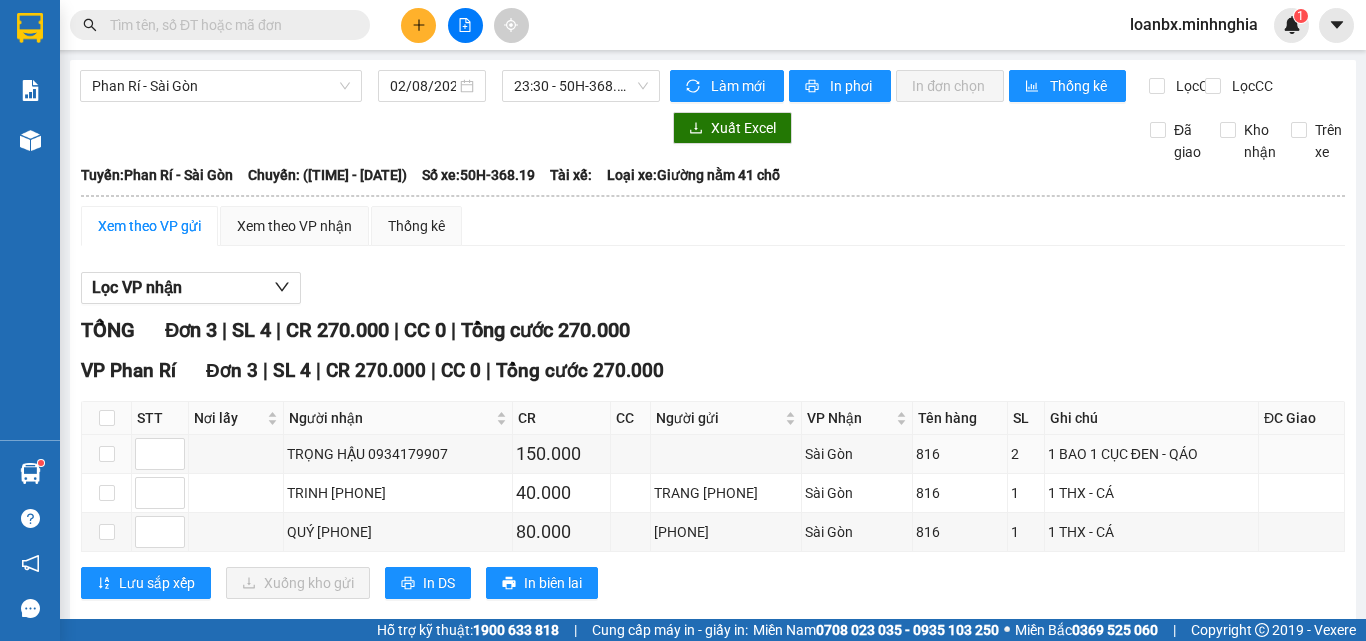 scroll, scrollTop: 53, scrollLeft: 0, axis: vertical 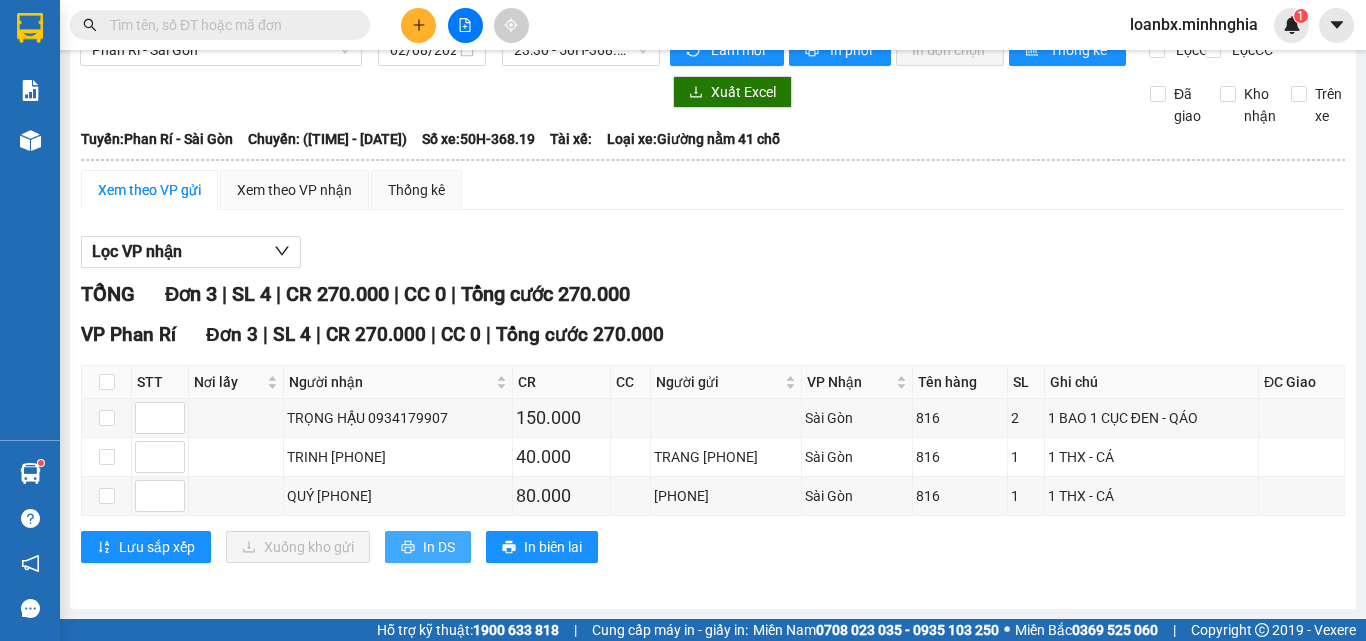 click 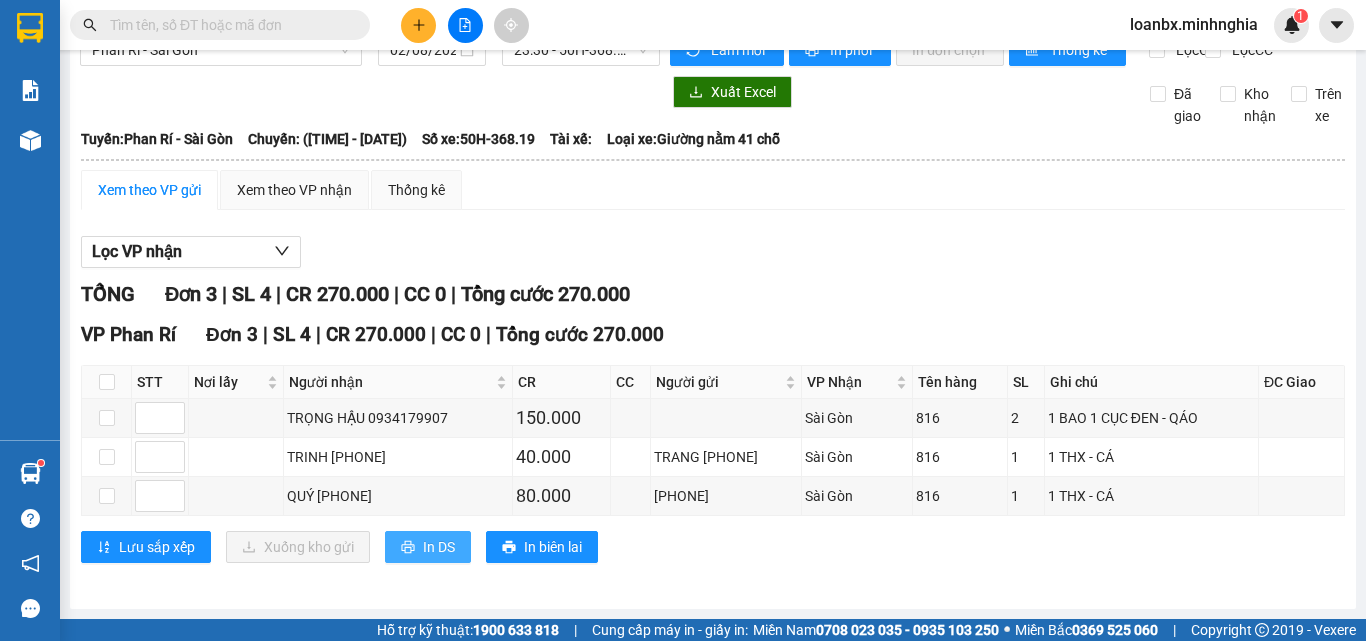 scroll, scrollTop: 0, scrollLeft: 0, axis: both 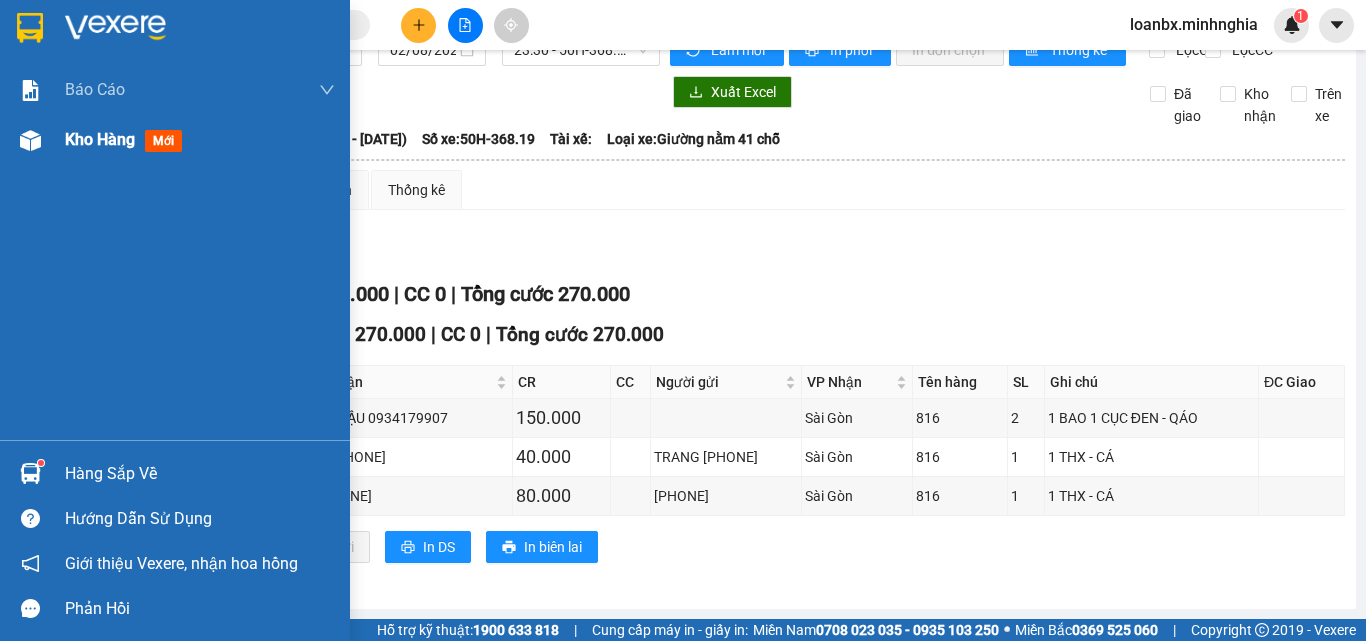 click on "Kho hàng" at bounding box center (100, 139) 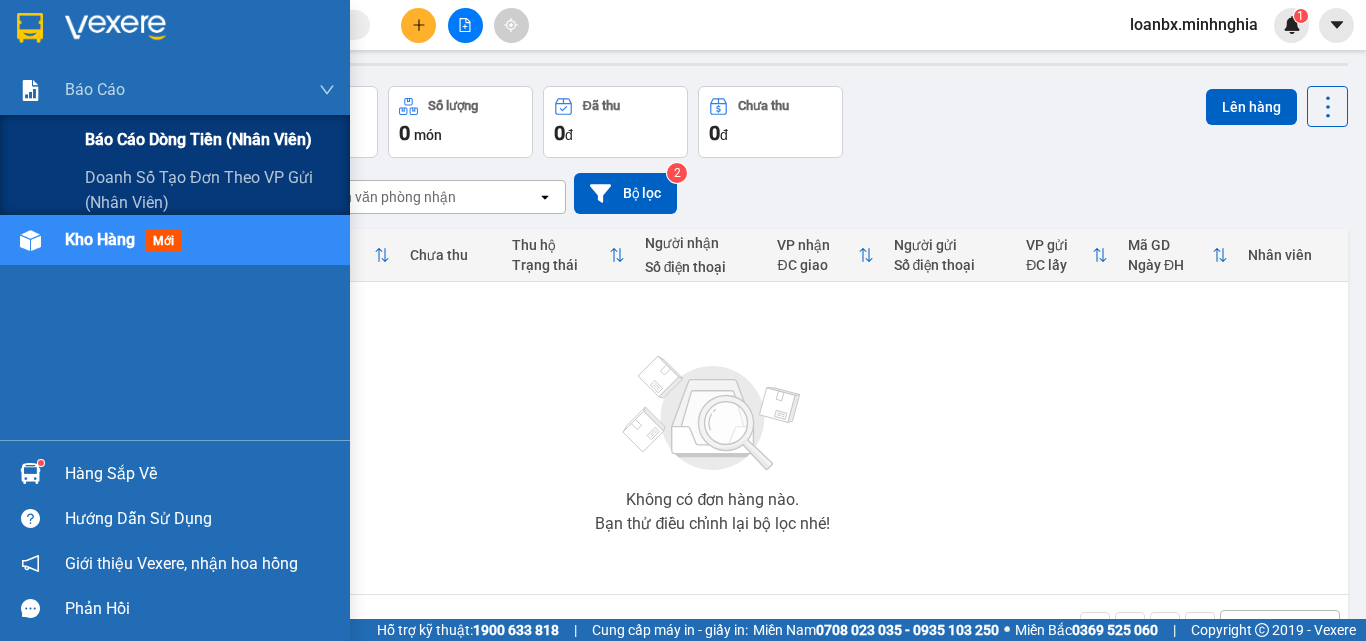 click on "Báo cáo dòng tiền (nhân viên)" at bounding box center (198, 139) 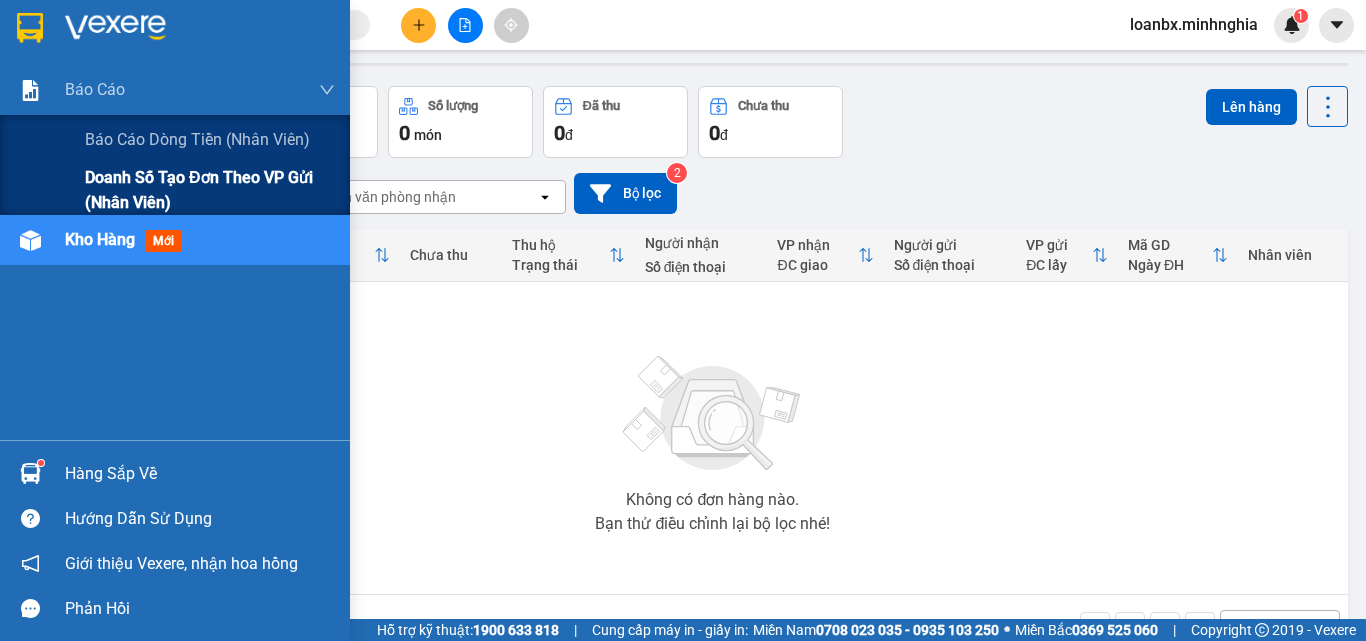 scroll, scrollTop: 0, scrollLeft: 0, axis: both 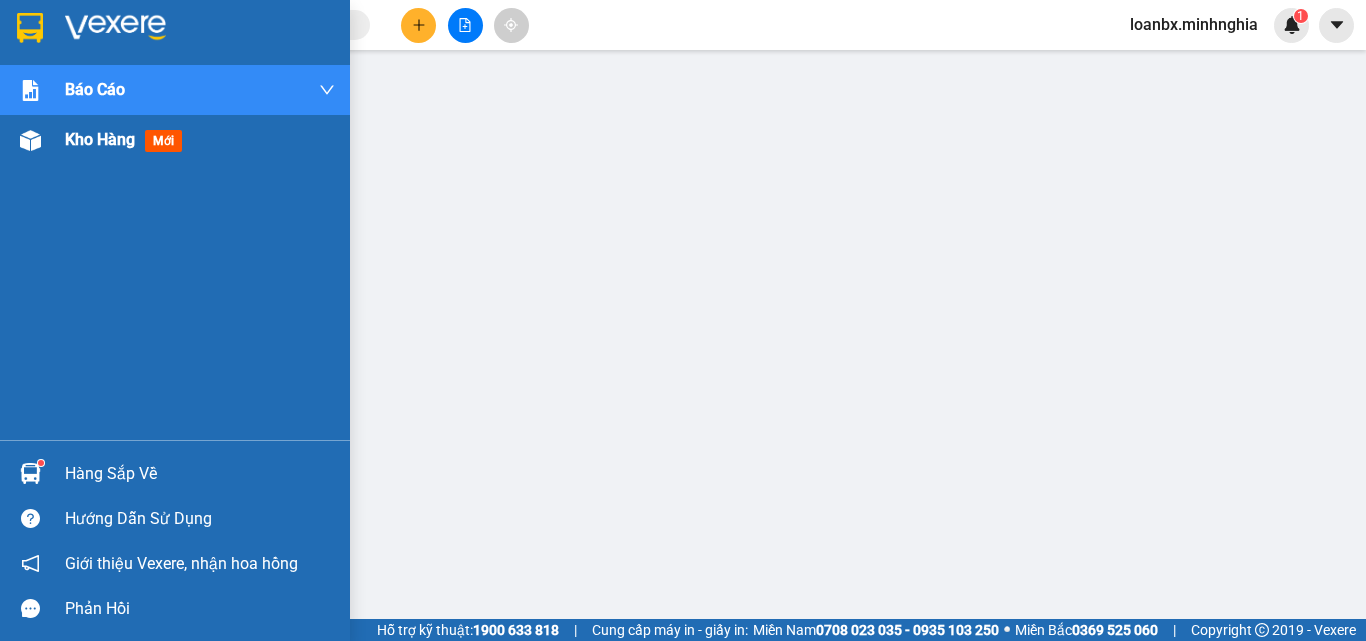 click on "Kho hàng mới" at bounding box center (175, 140) 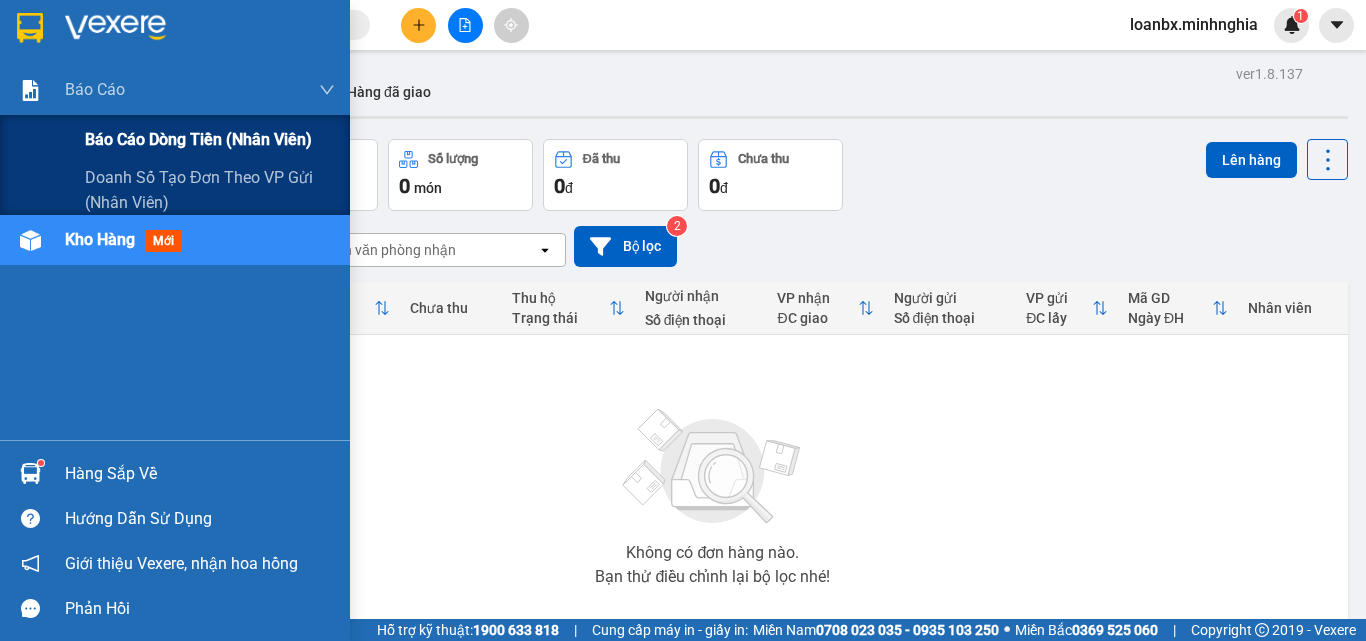 click on "Báo cáo dòng tiền (nhân viên)" at bounding box center [198, 139] 